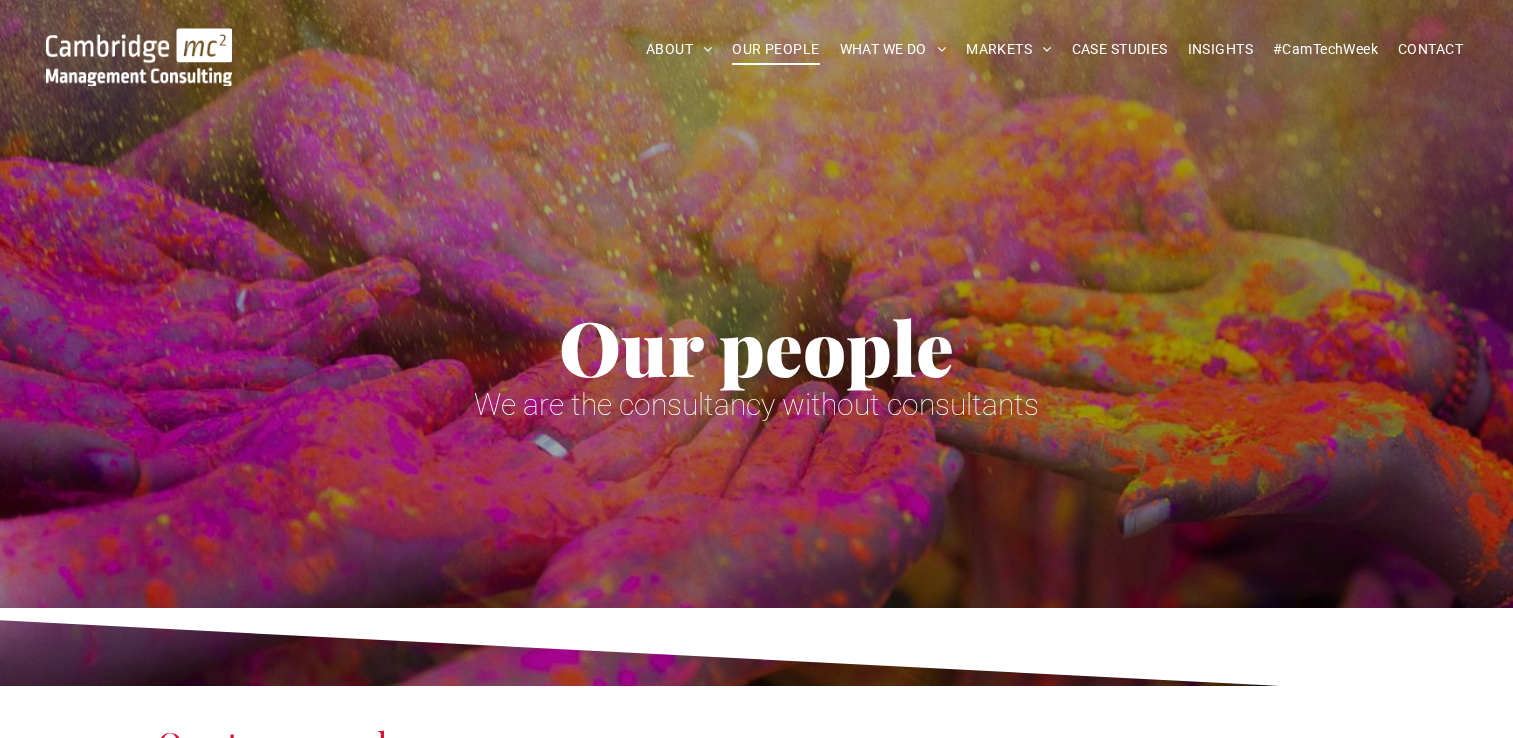 scroll, scrollTop: 0, scrollLeft: 0, axis: both 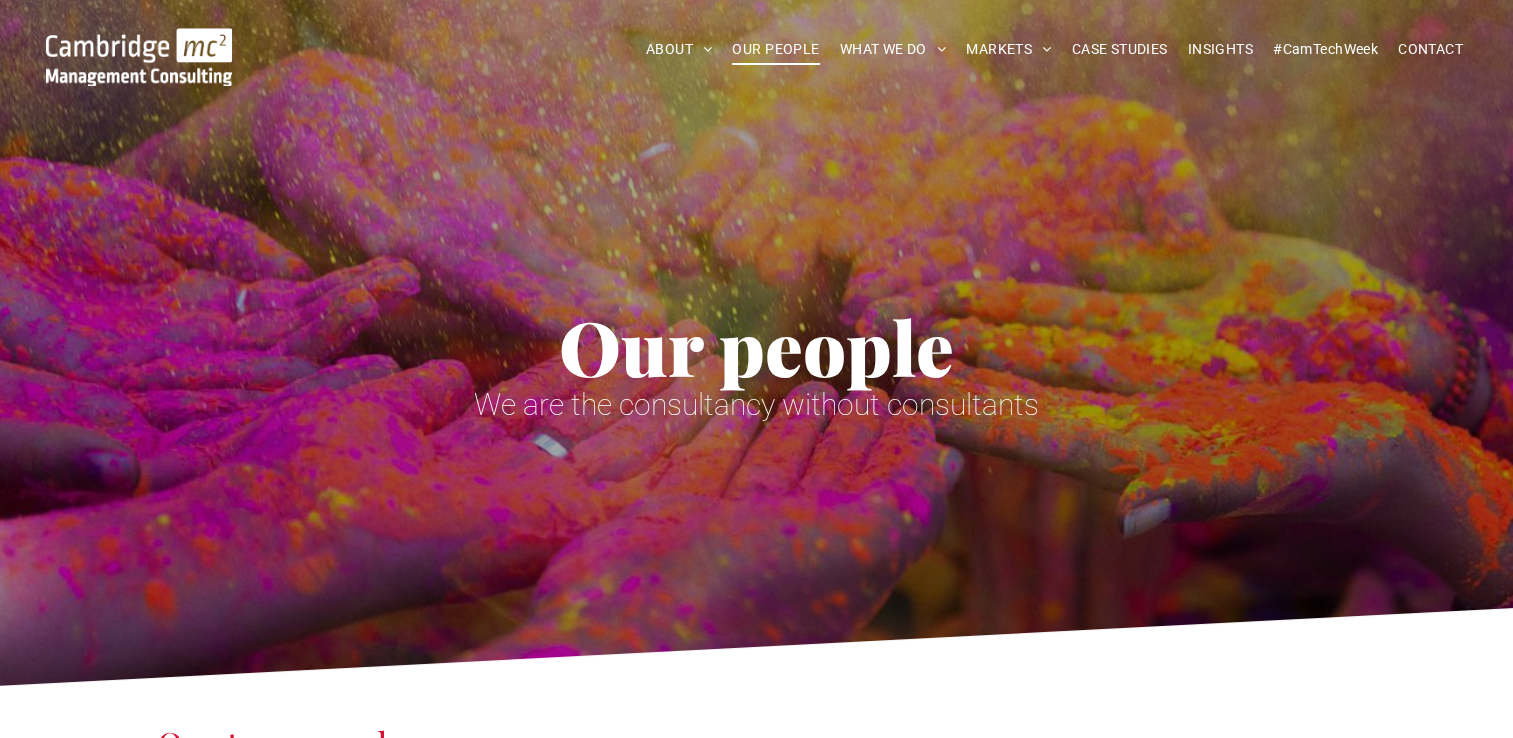 click on "OUR PEOPLE" at bounding box center [775, 49] 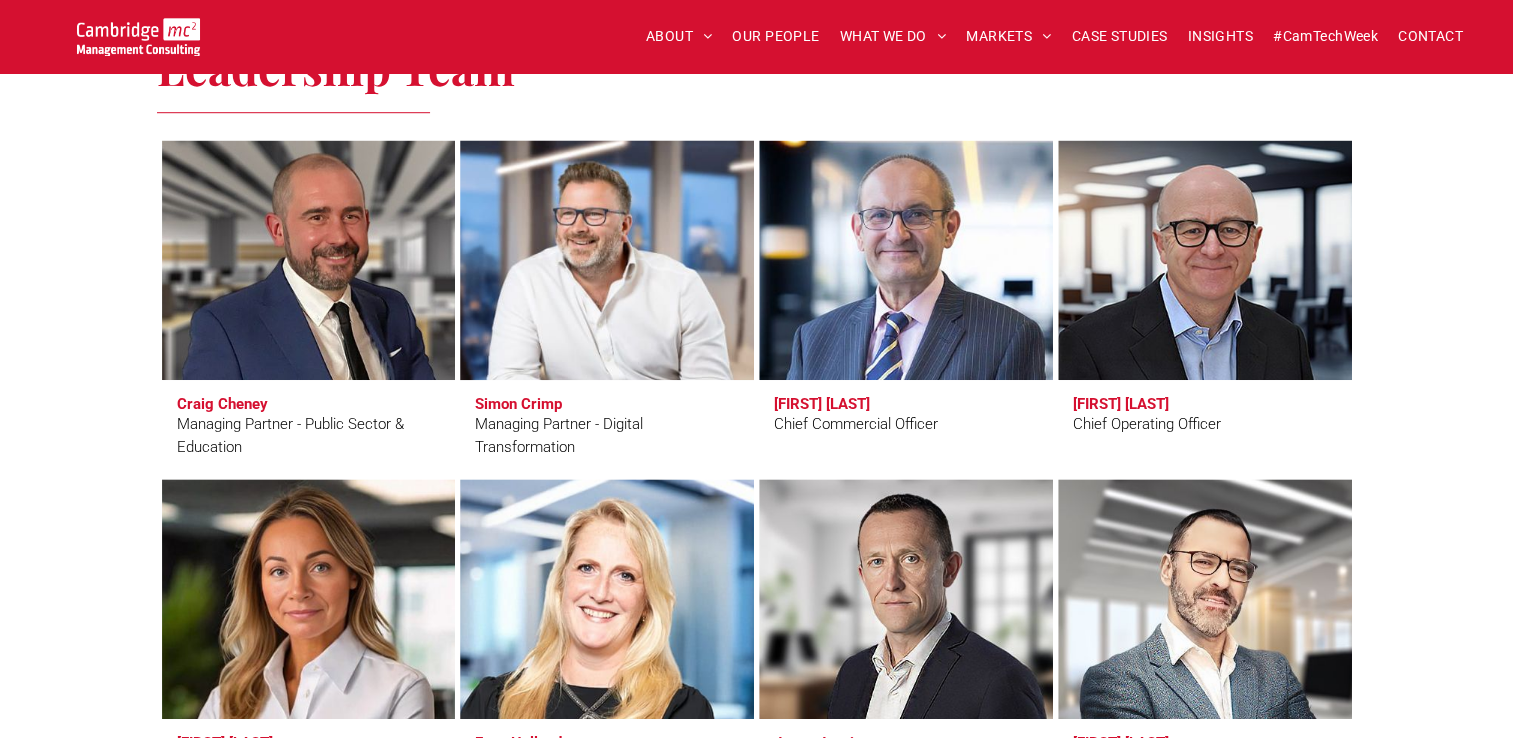 scroll, scrollTop: 1500, scrollLeft: 0, axis: vertical 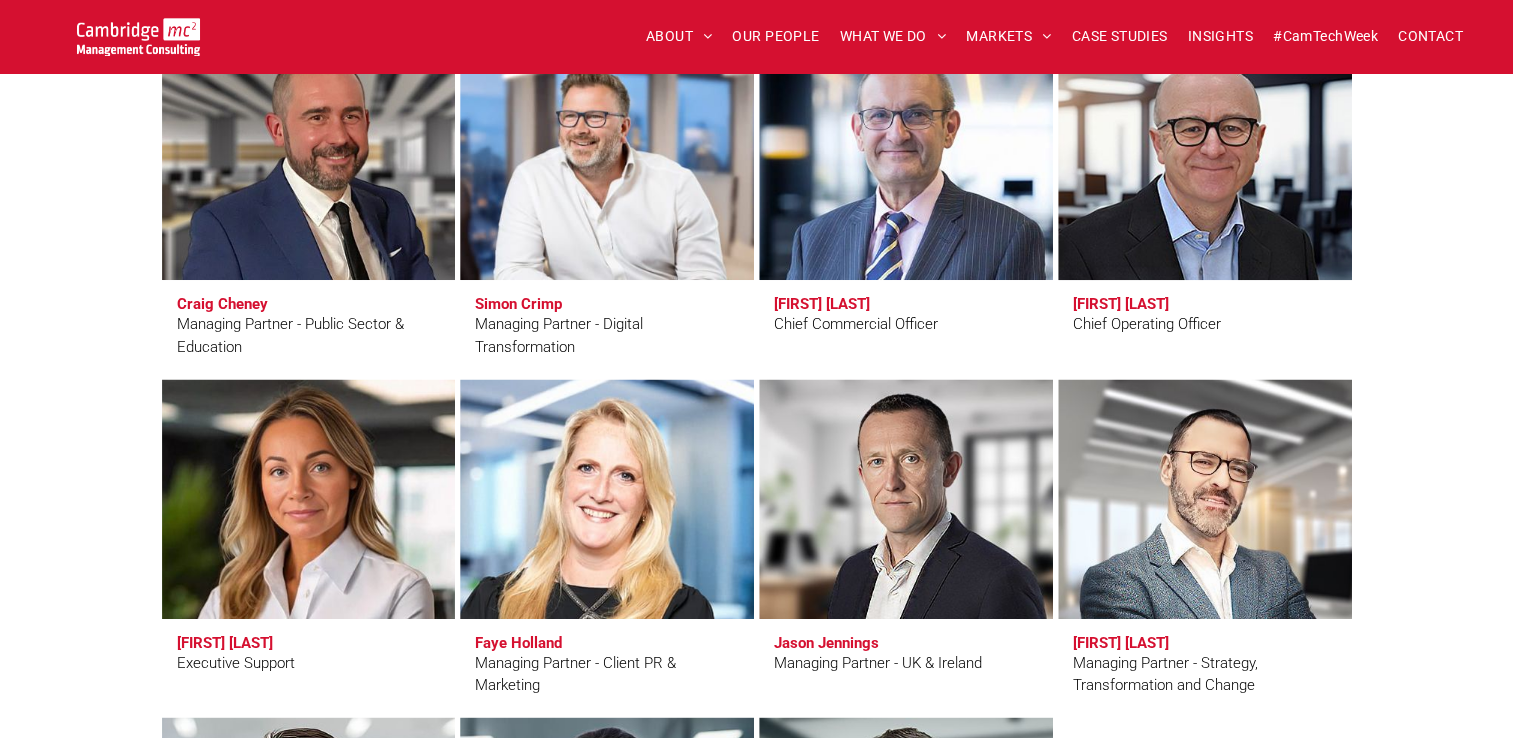click on "[FIRST] [LAST]" at bounding box center [1121, 304] 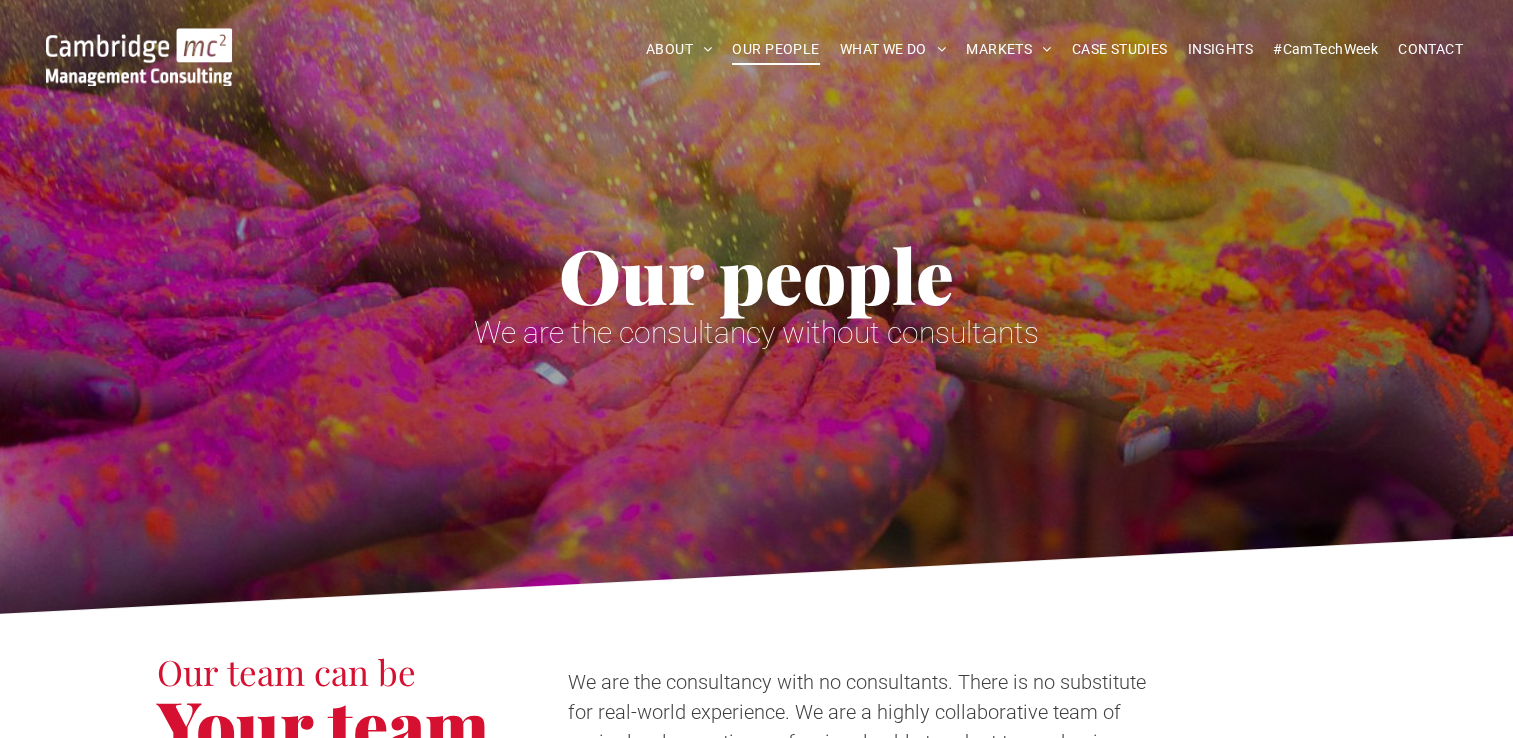 scroll, scrollTop: 0, scrollLeft: 0, axis: both 